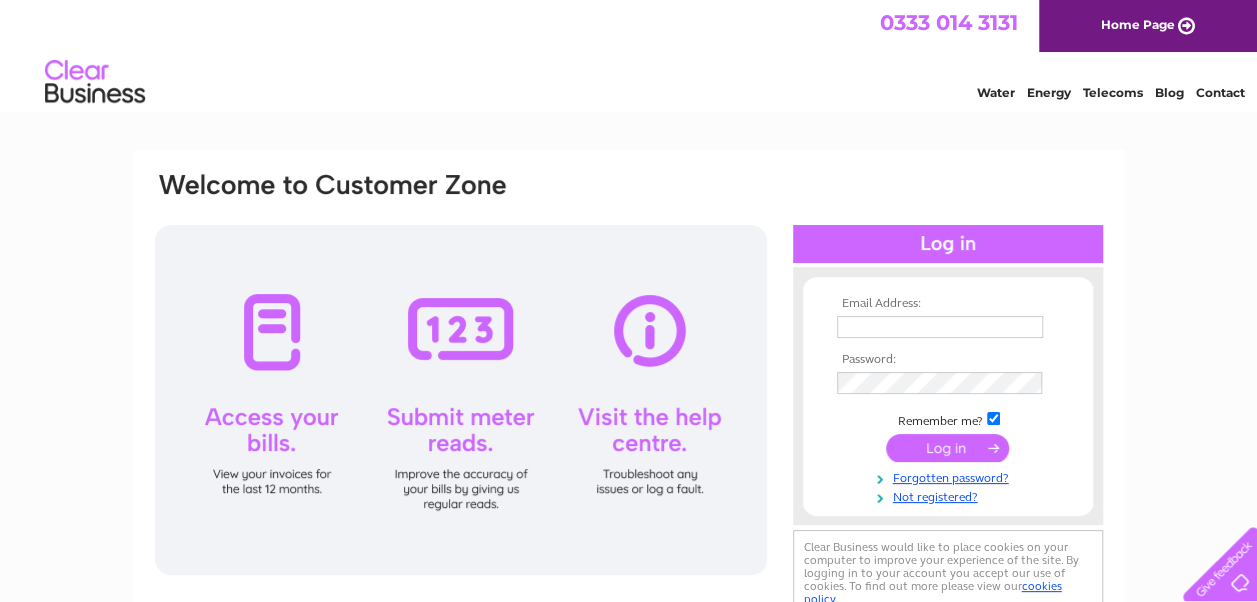 scroll, scrollTop: 0, scrollLeft: 0, axis: both 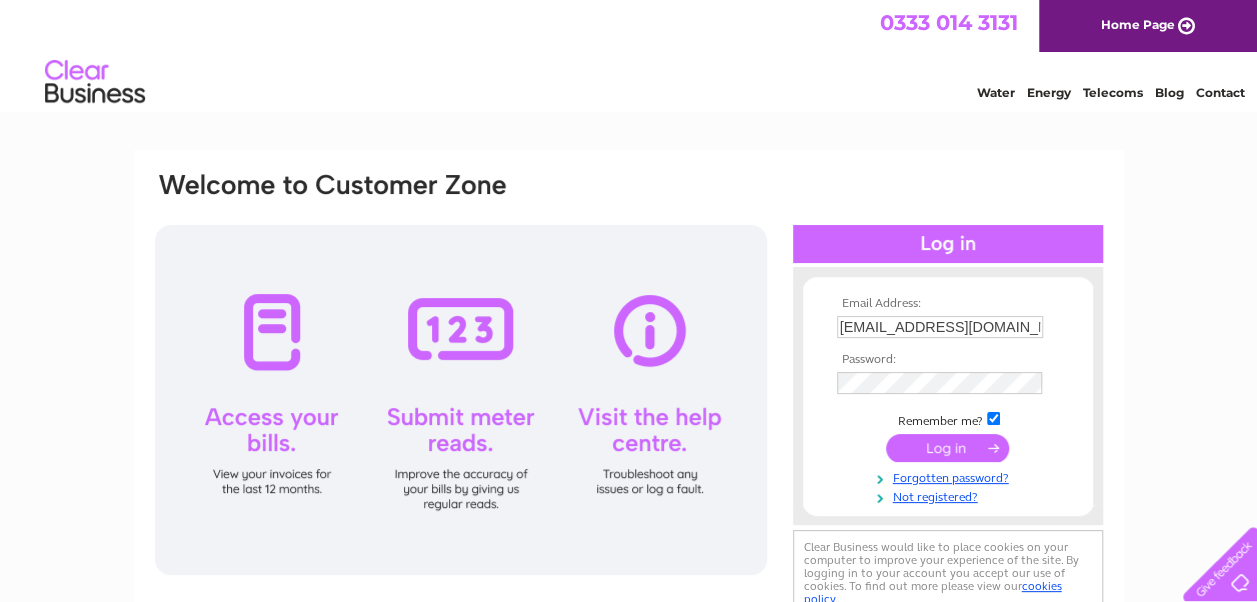 click at bounding box center (947, 448) 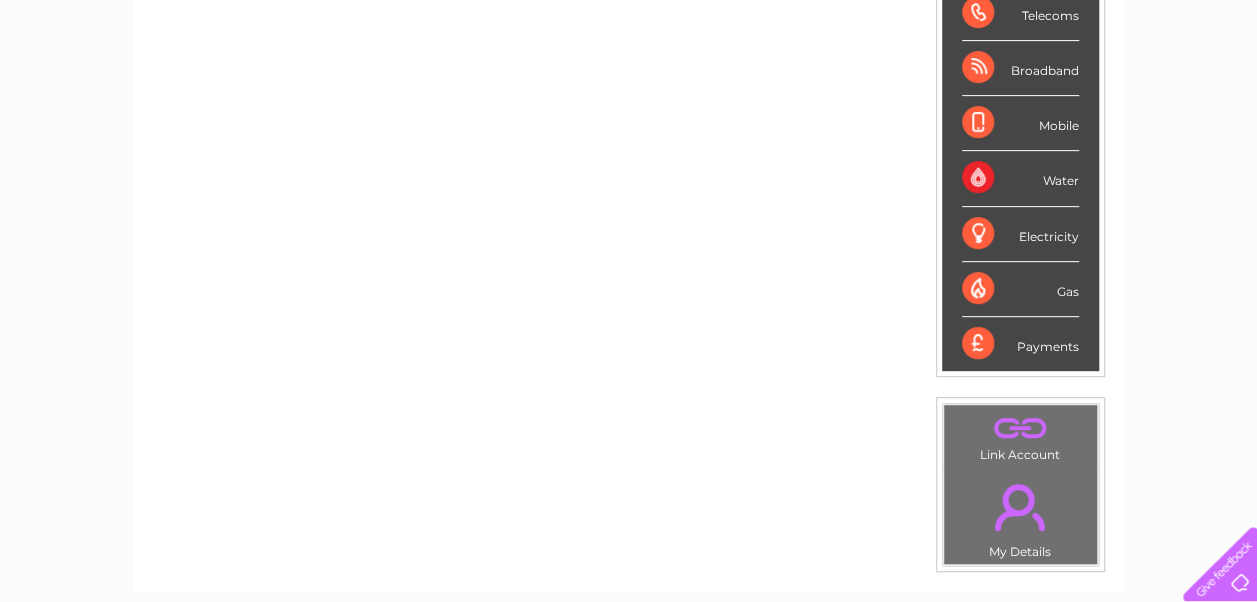 scroll, scrollTop: 346, scrollLeft: 0, axis: vertical 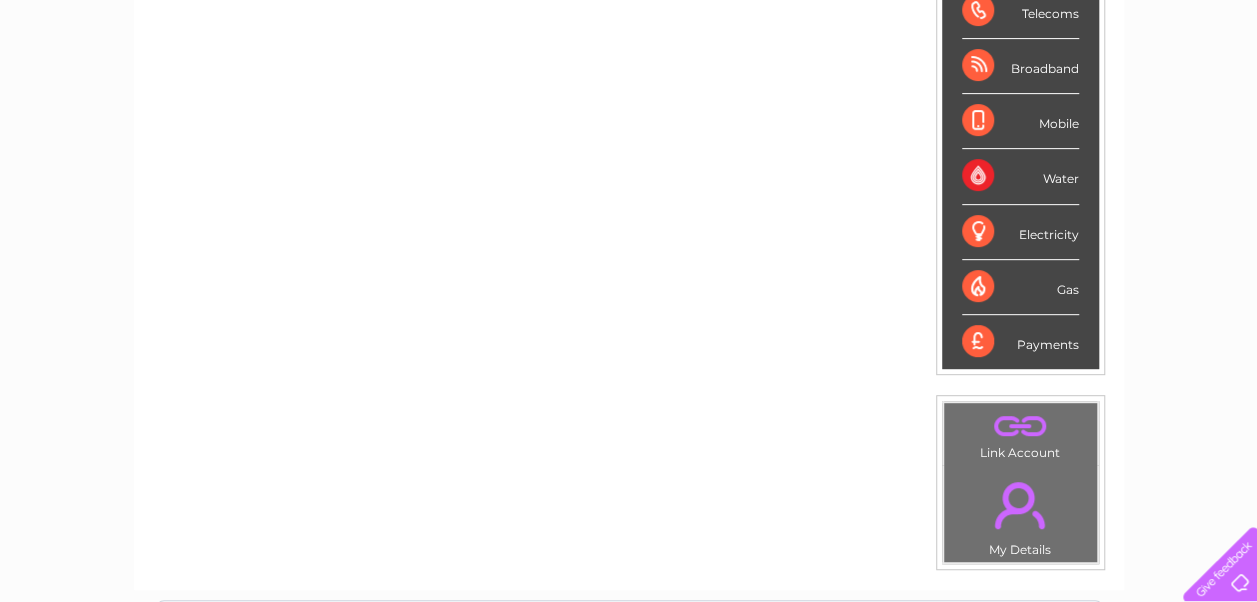 click on "Telecoms" at bounding box center [1020, 11] 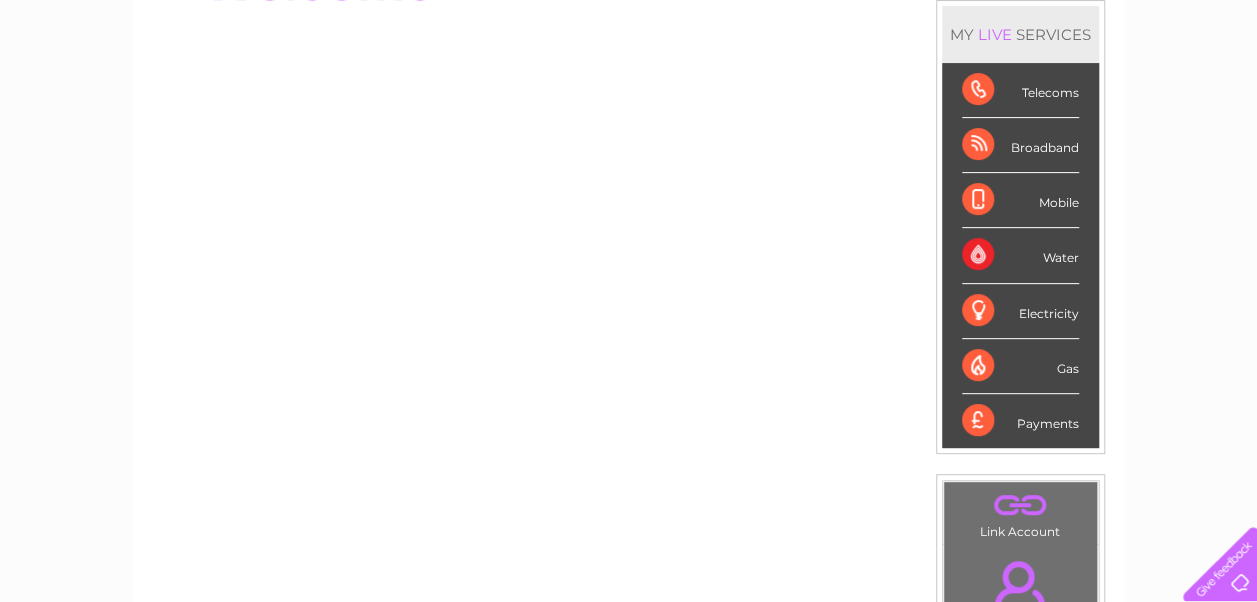 scroll, scrollTop: 0, scrollLeft: 0, axis: both 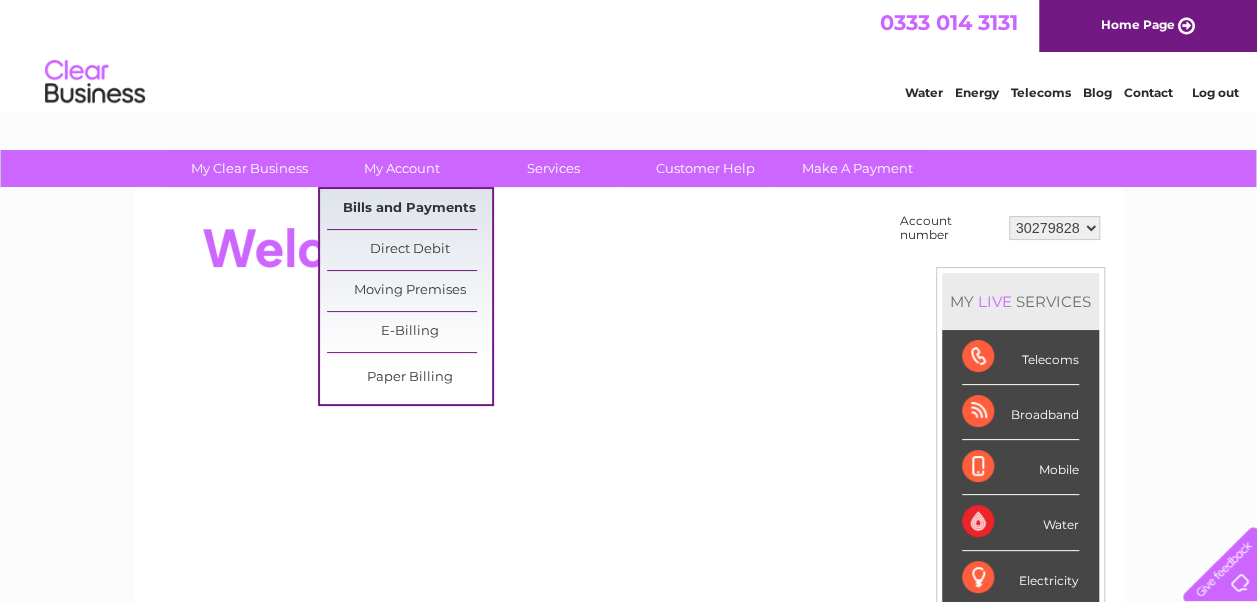 click on "Bills and Payments" at bounding box center [409, 209] 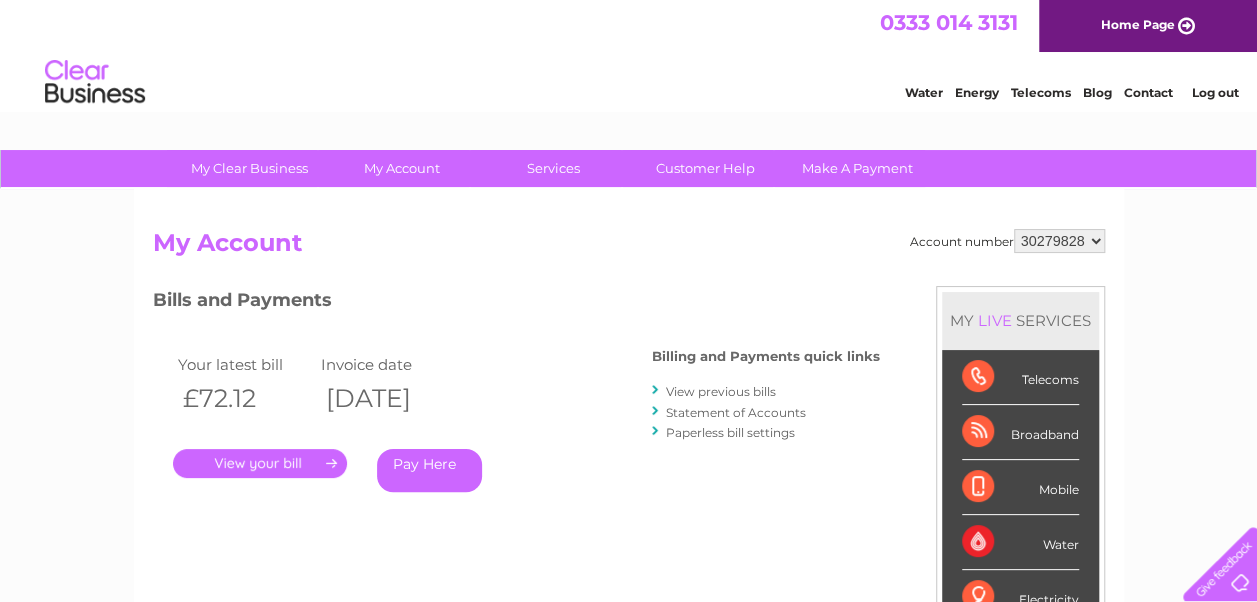 scroll, scrollTop: 0, scrollLeft: 0, axis: both 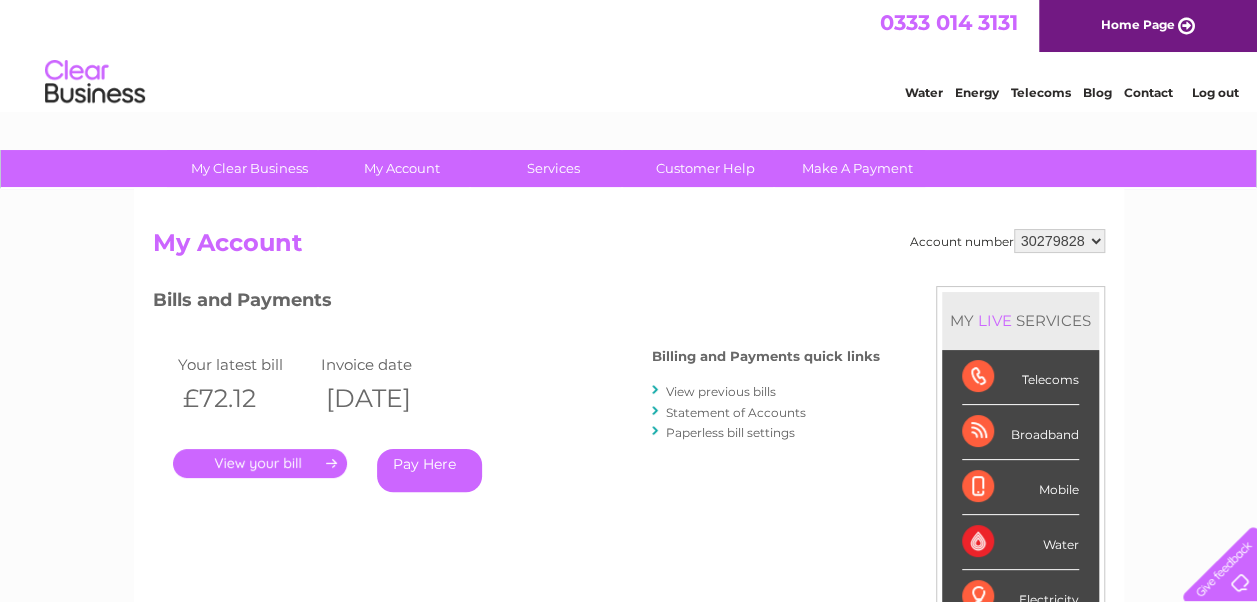 click on "." at bounding box center (260, 463) 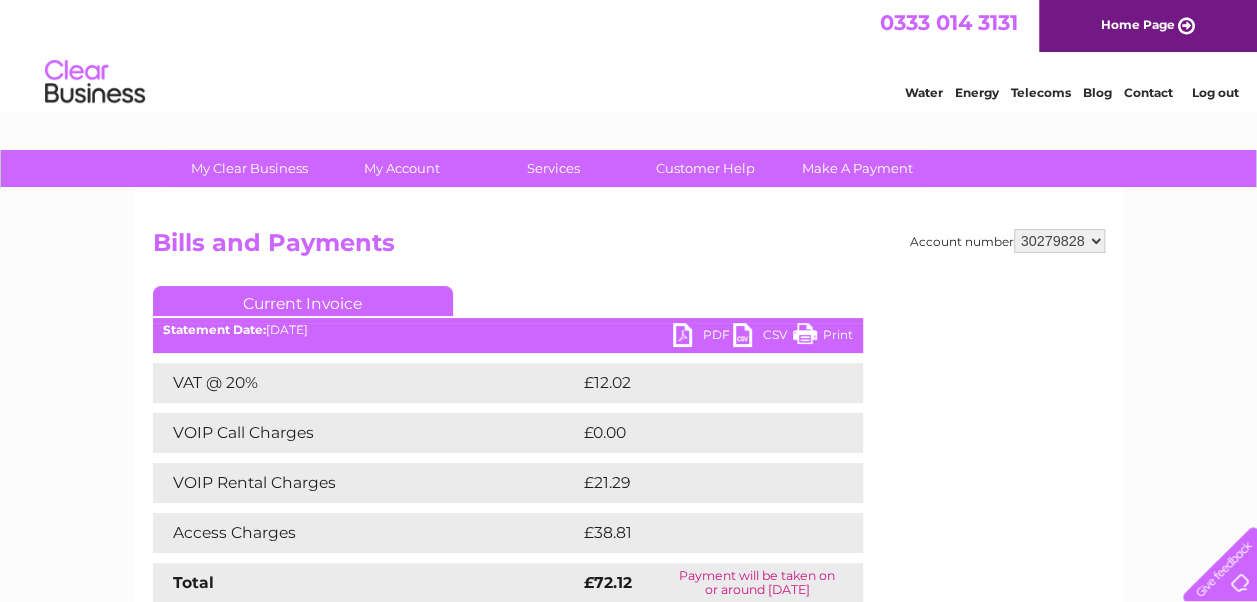 scroll, scrollTop: 0, scrollLeft: 0, axis: both 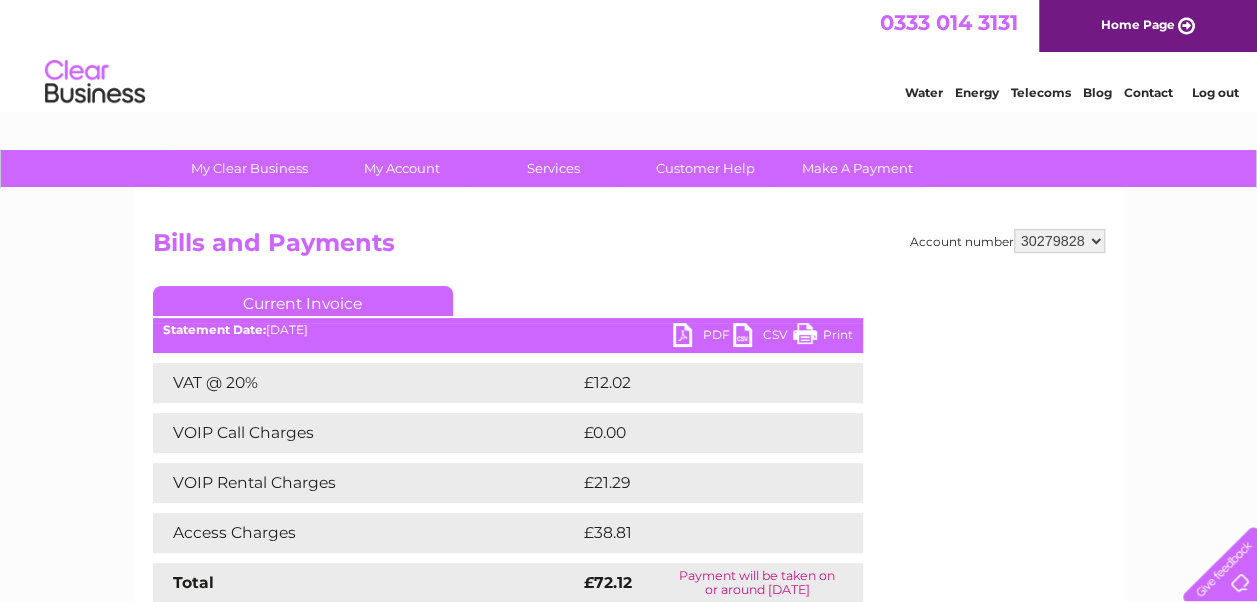click on "PDF" at bounding box center [703, 337] 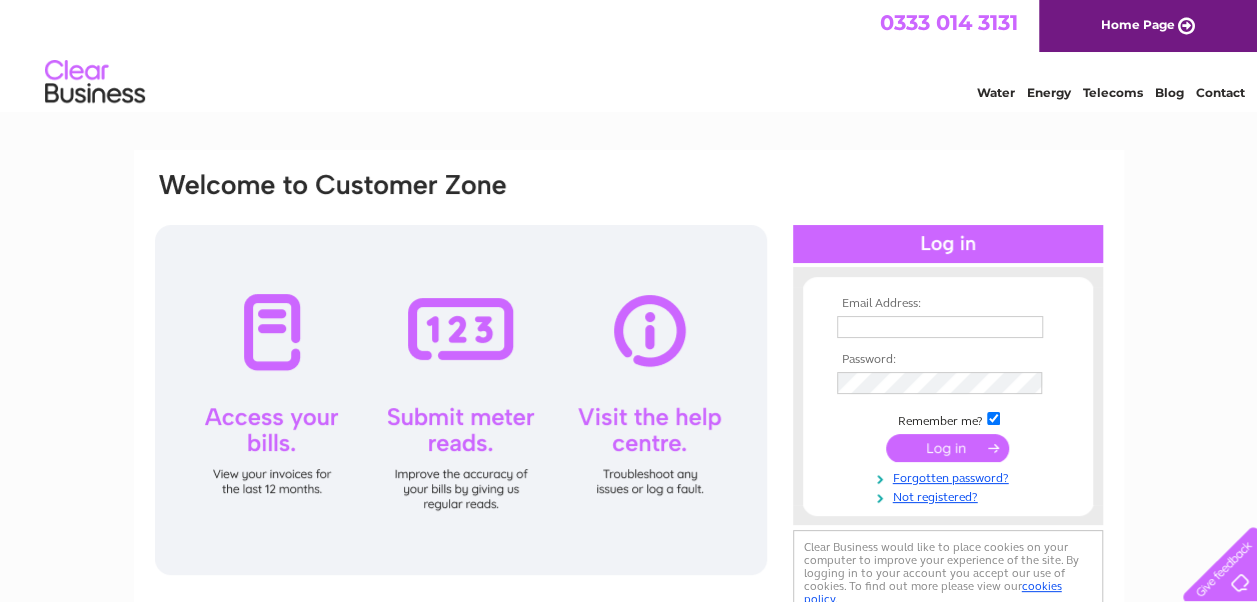 scroll, scrollTop: 0, scrollLeft: 0, axis: both 